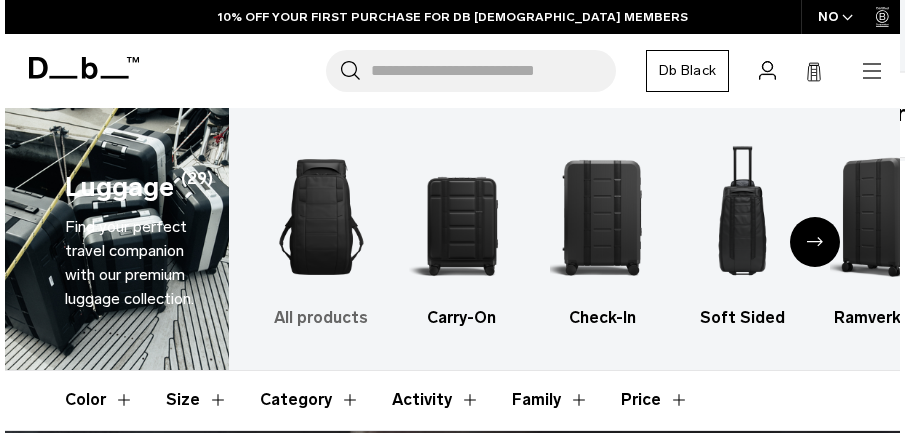 scroll, scrollTop: 0, scrollLeft: 0, axis: both 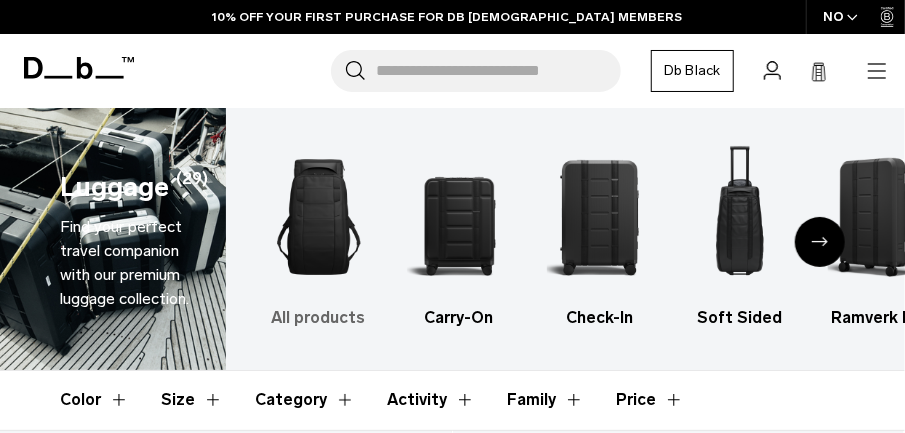 click at bounding box center [318, 217] 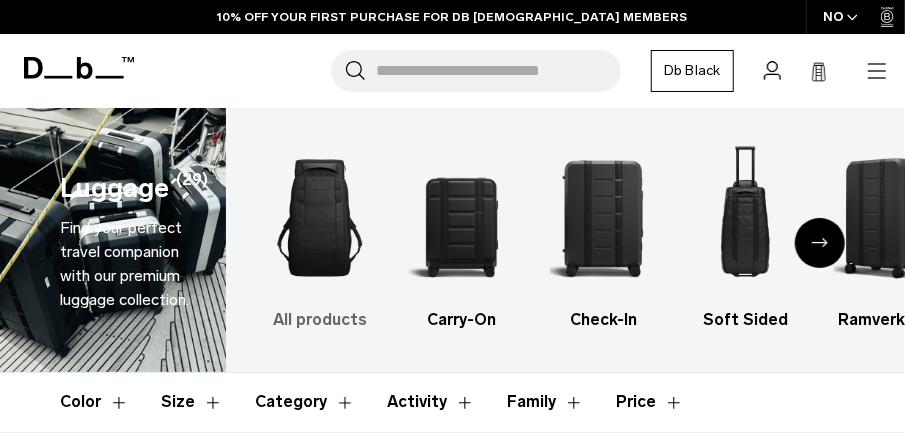 scroll, scrollTop: 0, scrollLeft: 0, axis: both 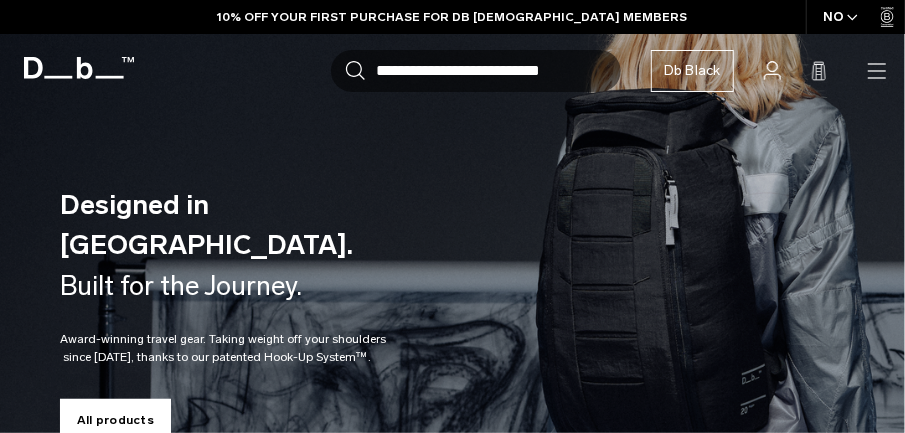 click on "All products" at bounding box center [115, 420] 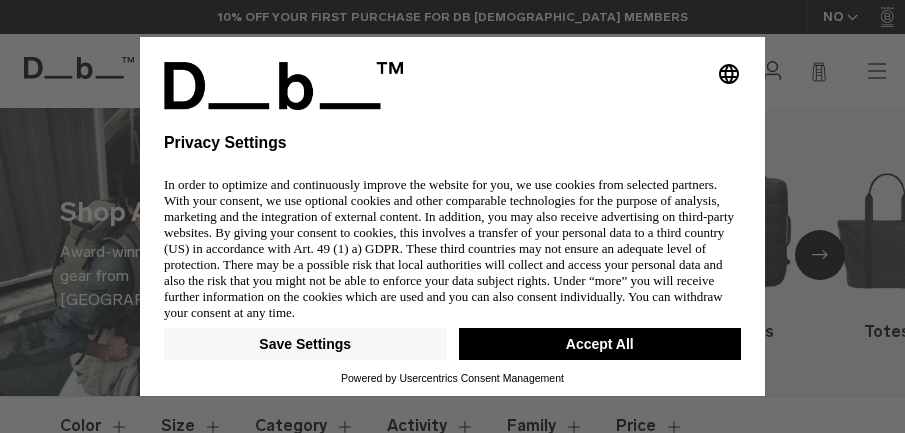 click on "Skip to content
Summer Sale Ends In:
00
days,
00
hours,
00
minutes ,
00
seconds
BUY NOW, PAY LATER WITH KLARNA
10% OFF YOUR FIRST PURCHASE FOR DB BLACK MEMBERS
FREE SHIPPING FOR DB BLACK MEMBERS
FREE RETURNS FOR DB BLACK MEMBERS
LIMITED LIFETIME WARRANTY FOR DB BLACK MEMBERS
BUY NOW, PAY LATER WITH KLARNA
10% OFF YOUR FIRST PURCHASE FOR DB BLACK MEMBERS
Summer Sale Ends In:
00
days,
00" at bounding box center (452, 216) 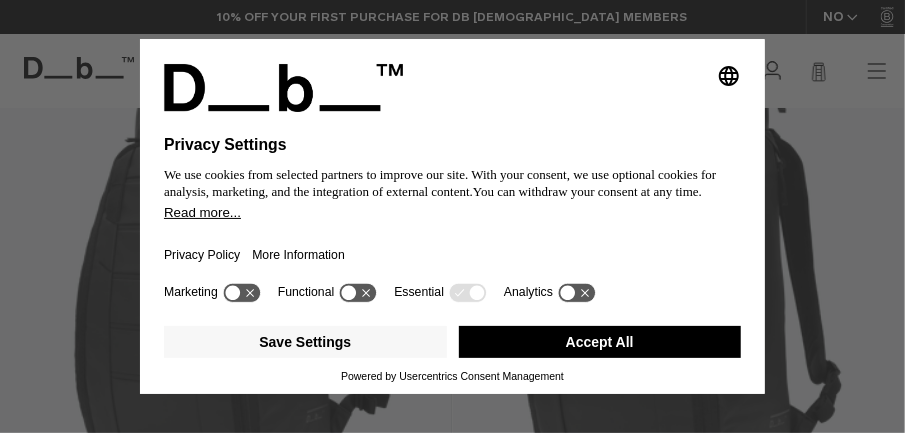 scroll, scrollTop: 458, scrollLeft: 0, axis: vertical 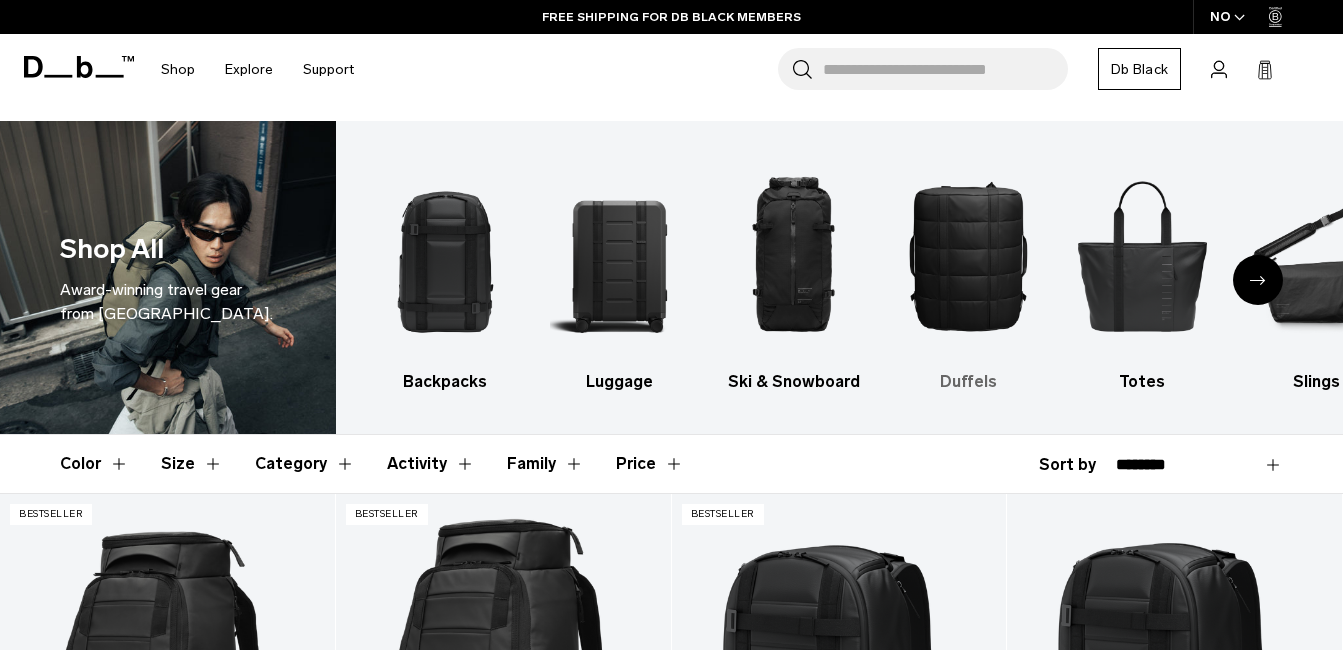 click at bounding box center (968, 255) 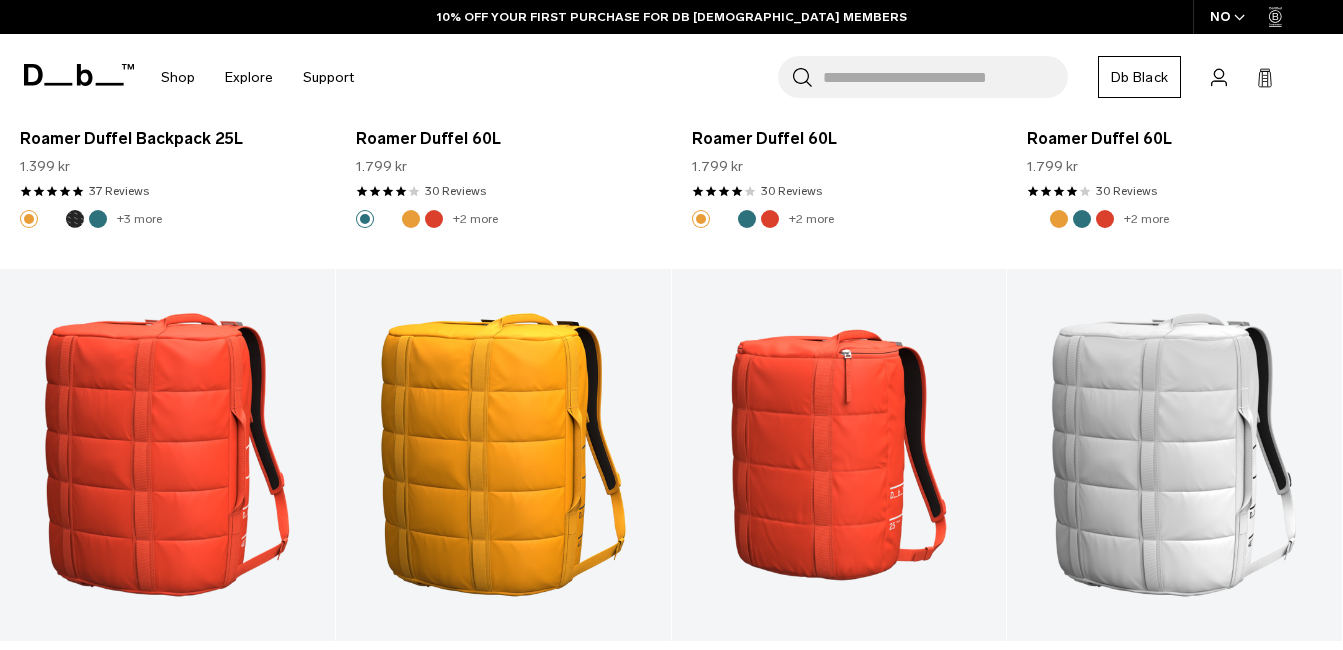 scroll, scrollTop: 3926, scrollLeft: 0, axis: vertical 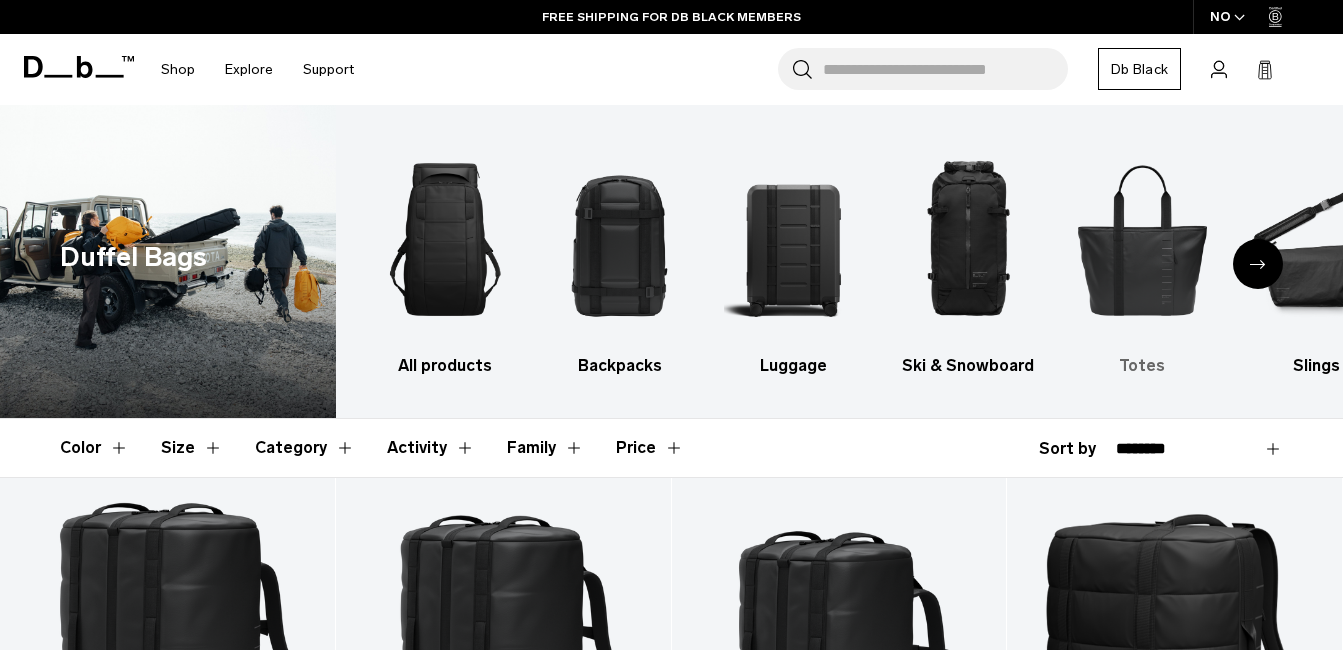 click at bounding box center [1142, 239] 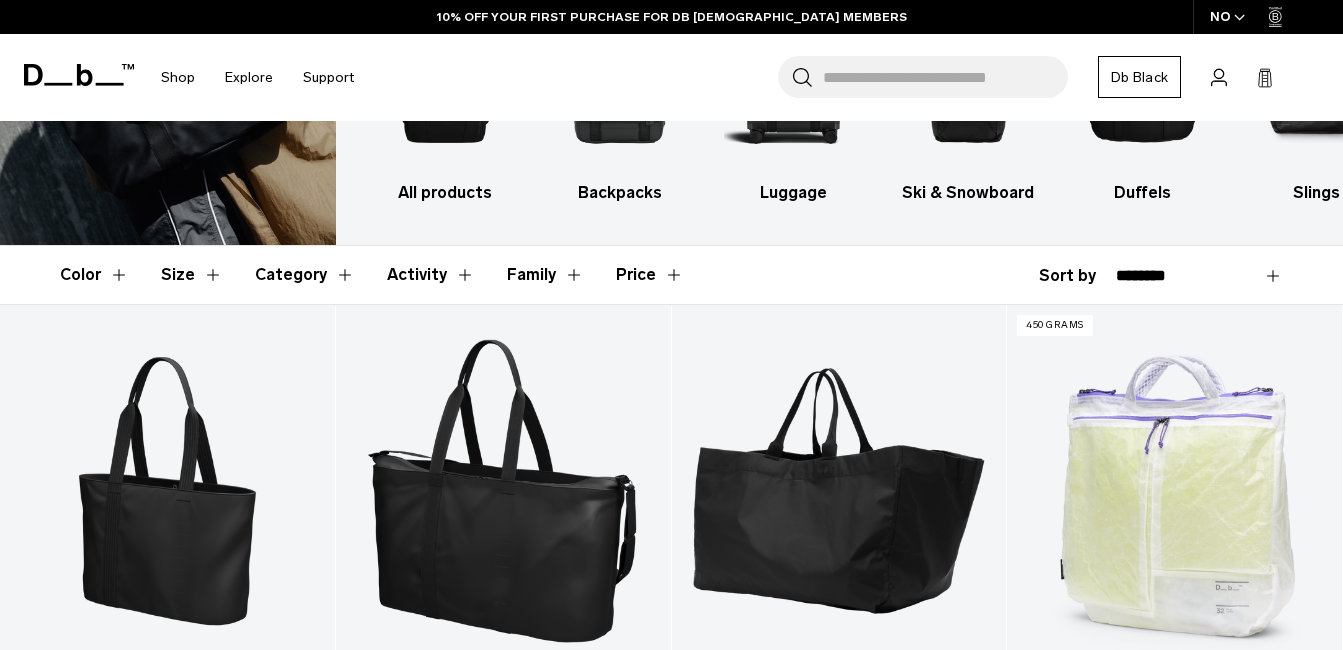 scroll, scrollTop: 0, scrollLeft: 0, axis: both 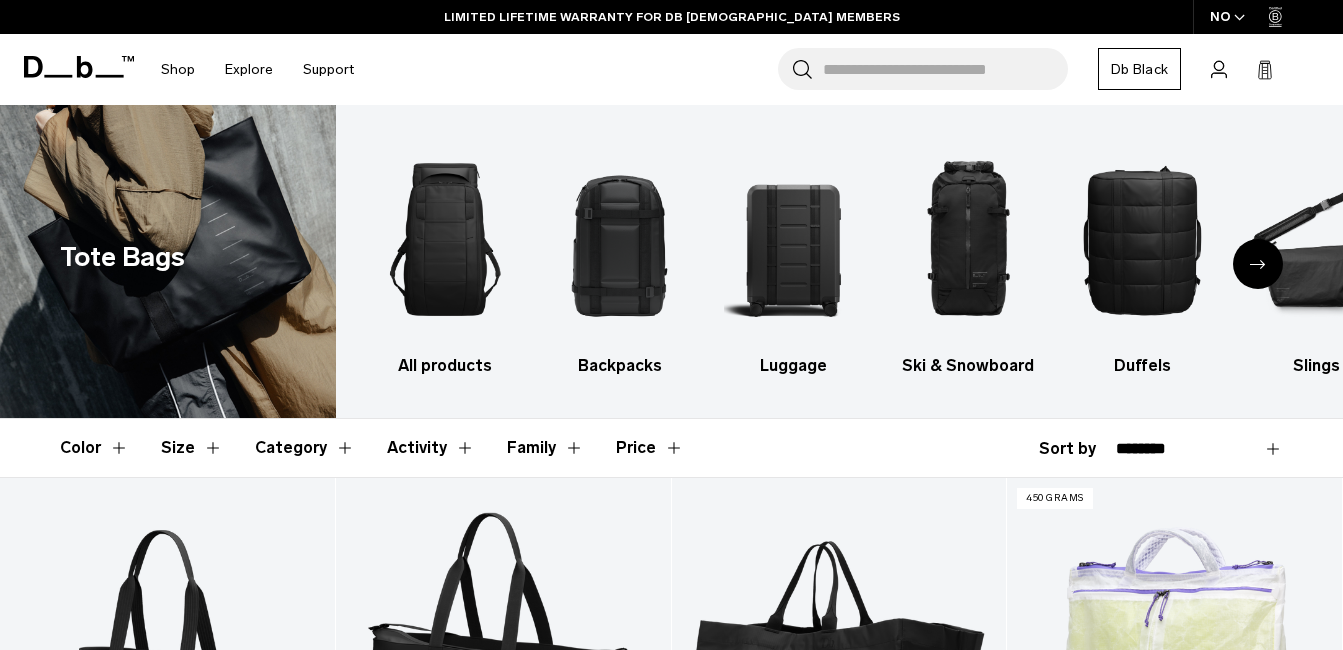 click 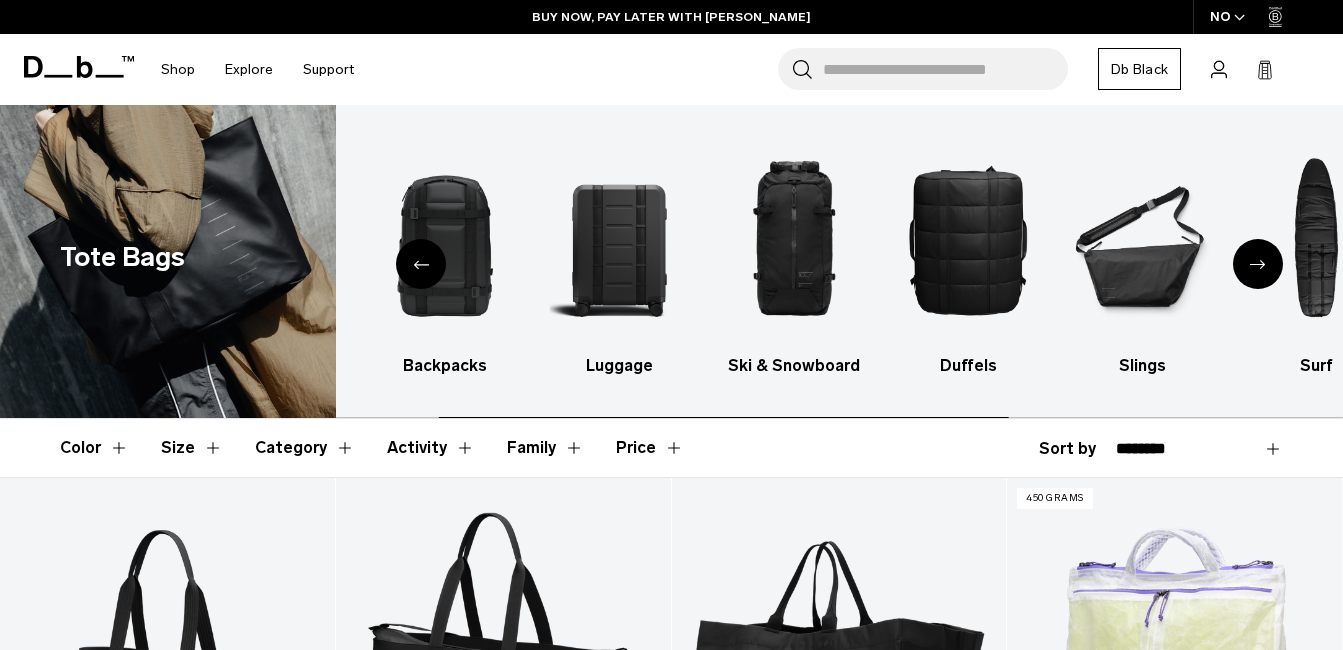 click 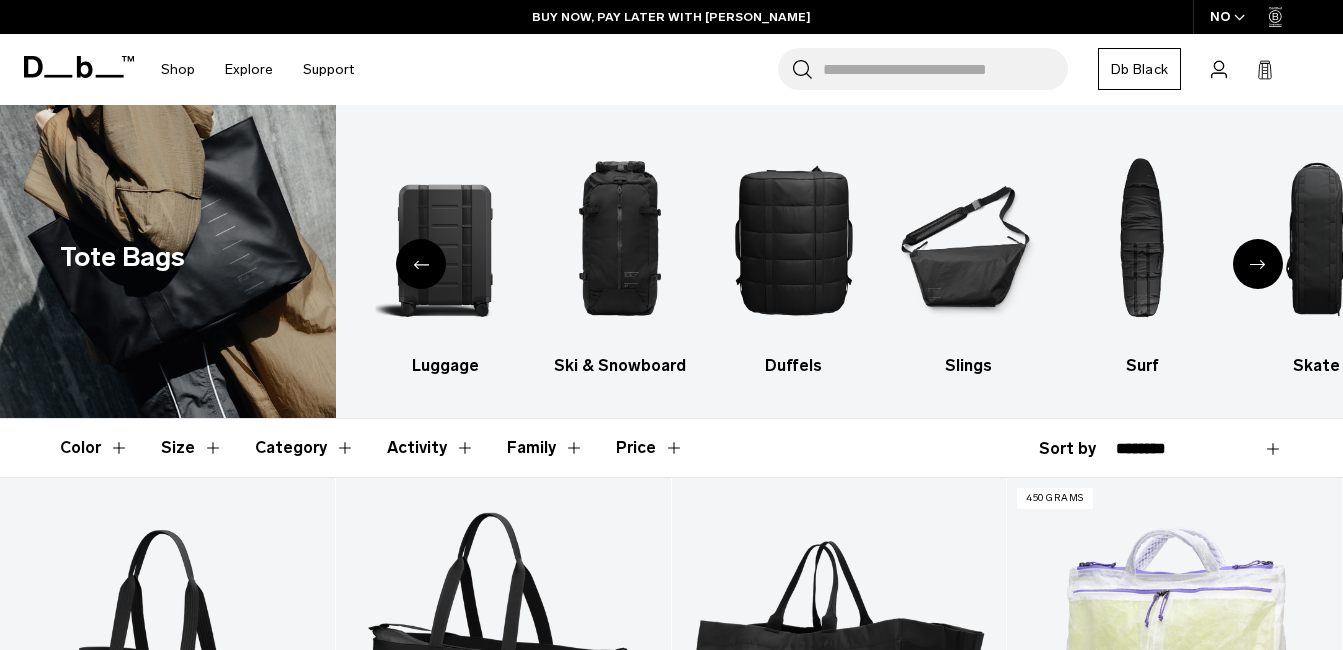 click 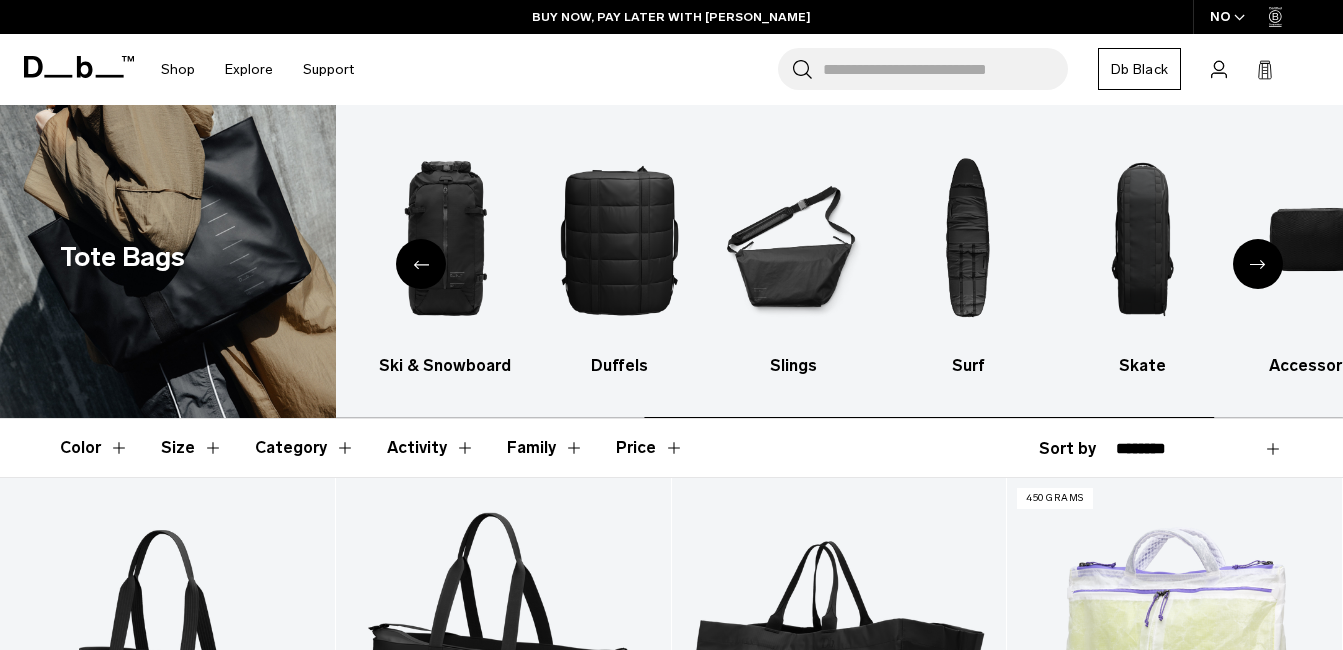 click 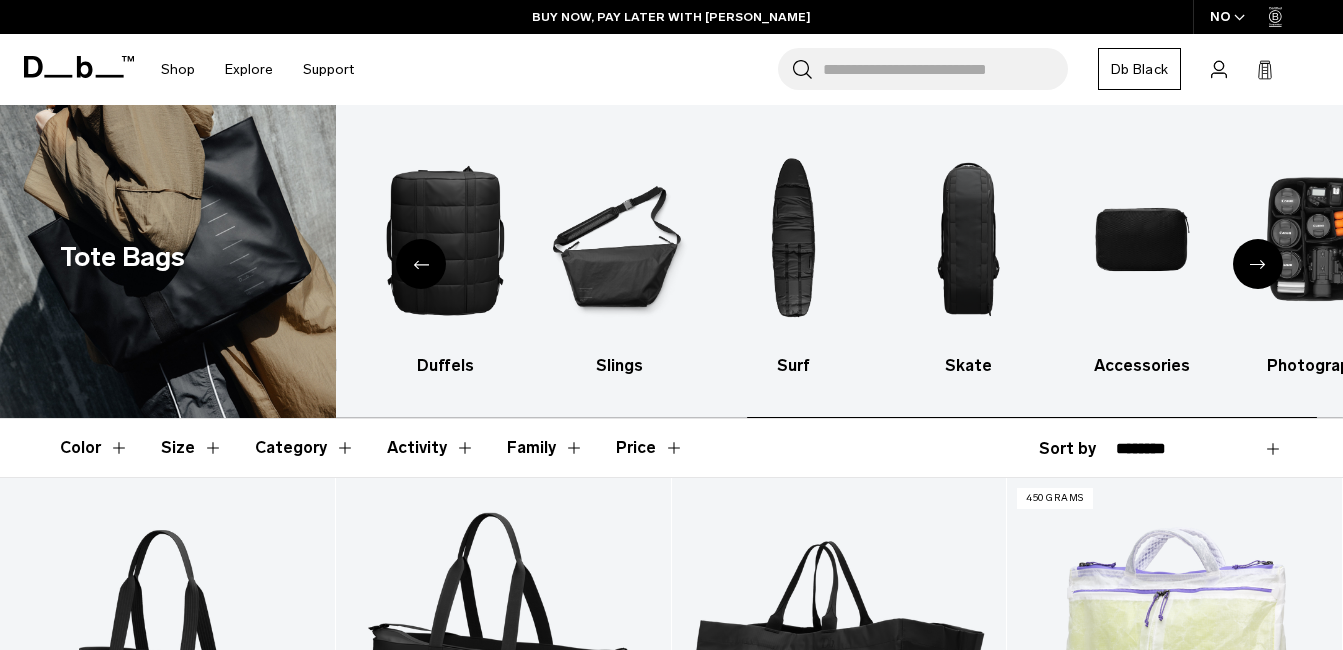 click 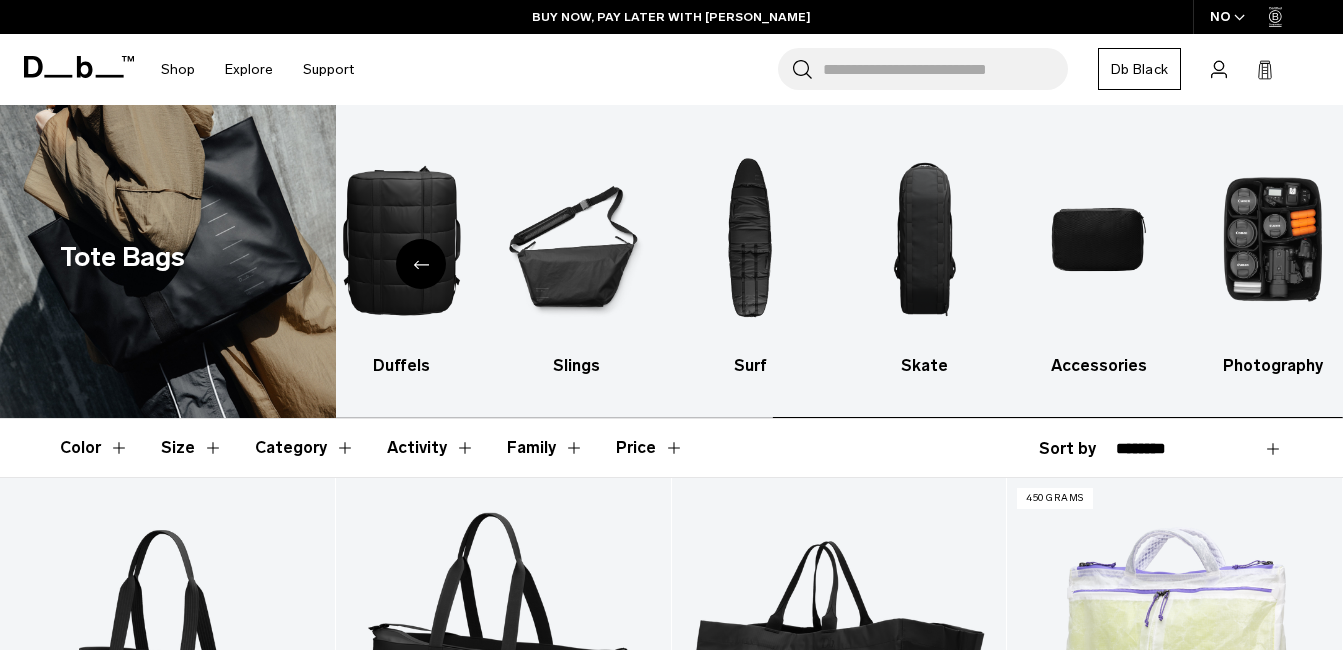 click at bounding box center [1272, 239] 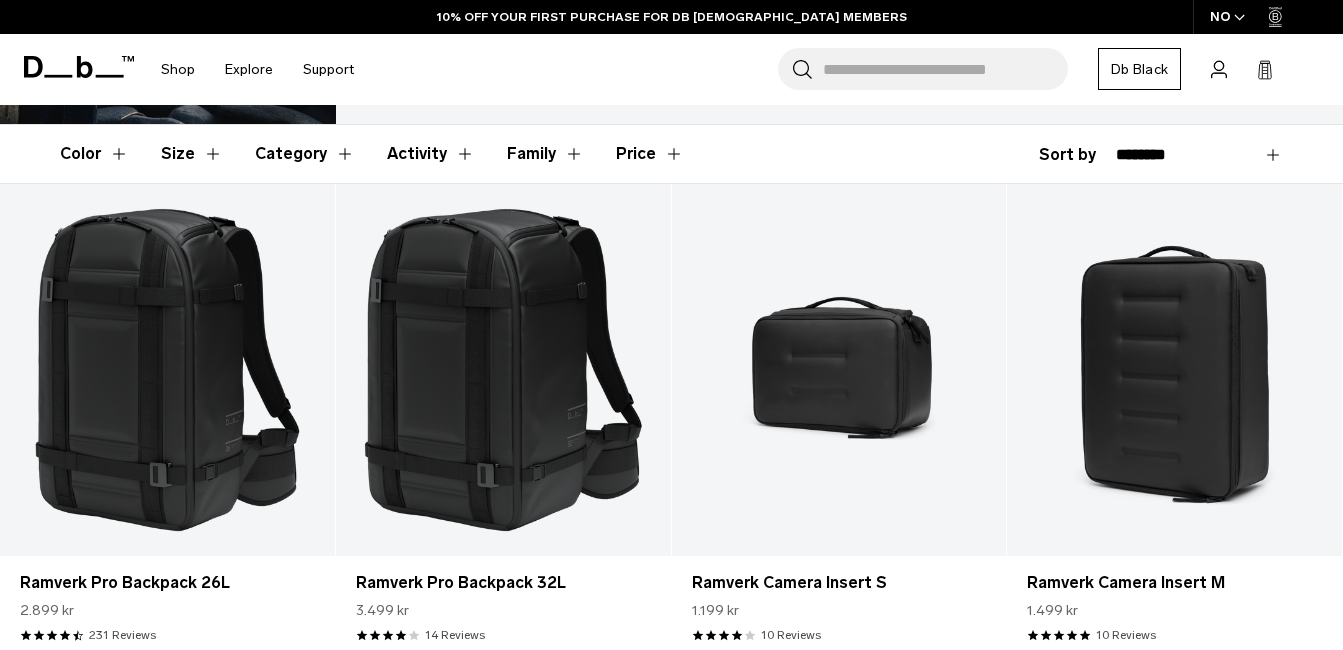 scroll, scrollTop: 294, scrollLeft: 0, axis: vertical 